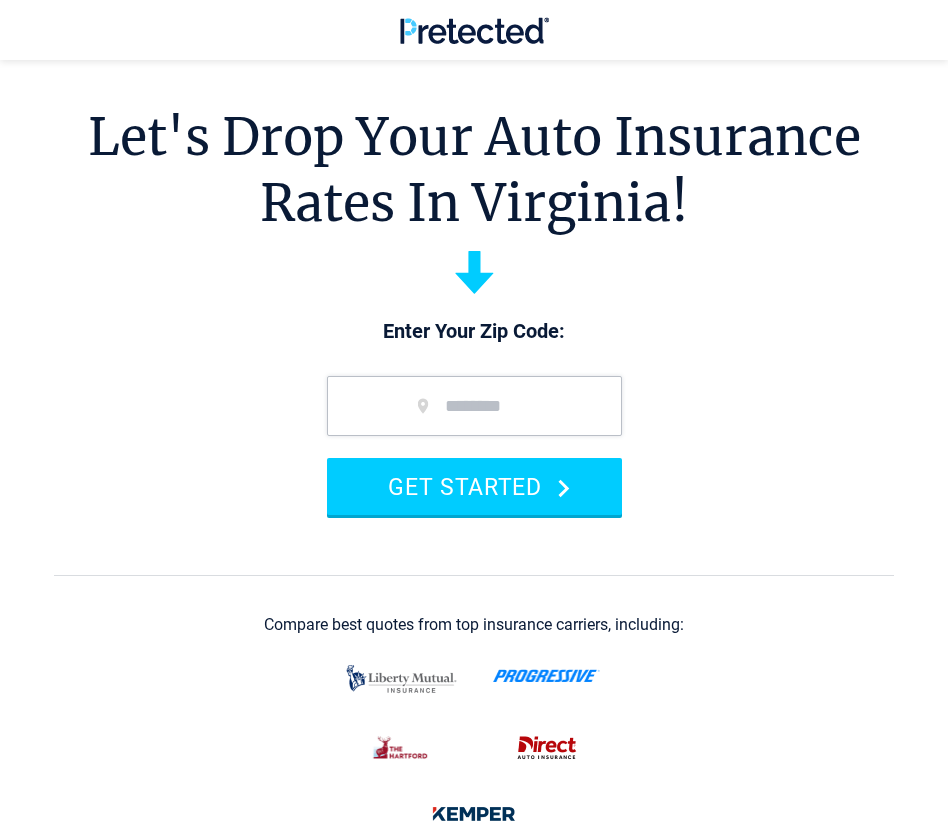 scroll, scrollTop: 632, scrollLeft: 0, axis: vertical 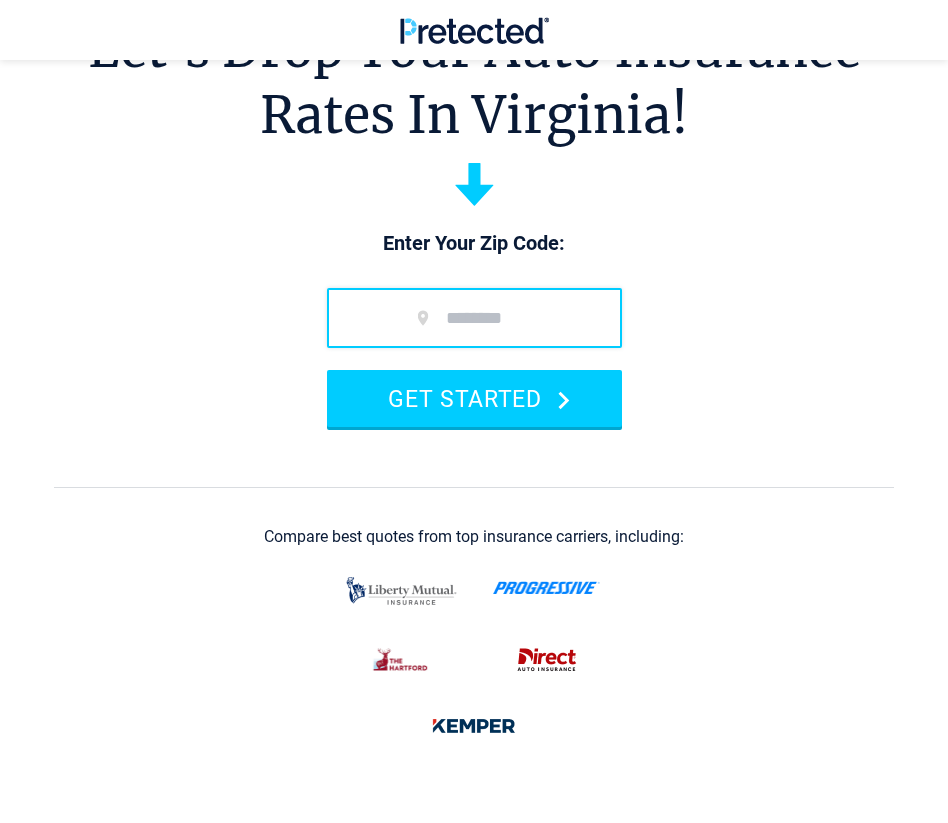 click at bounding box center (474, 318) 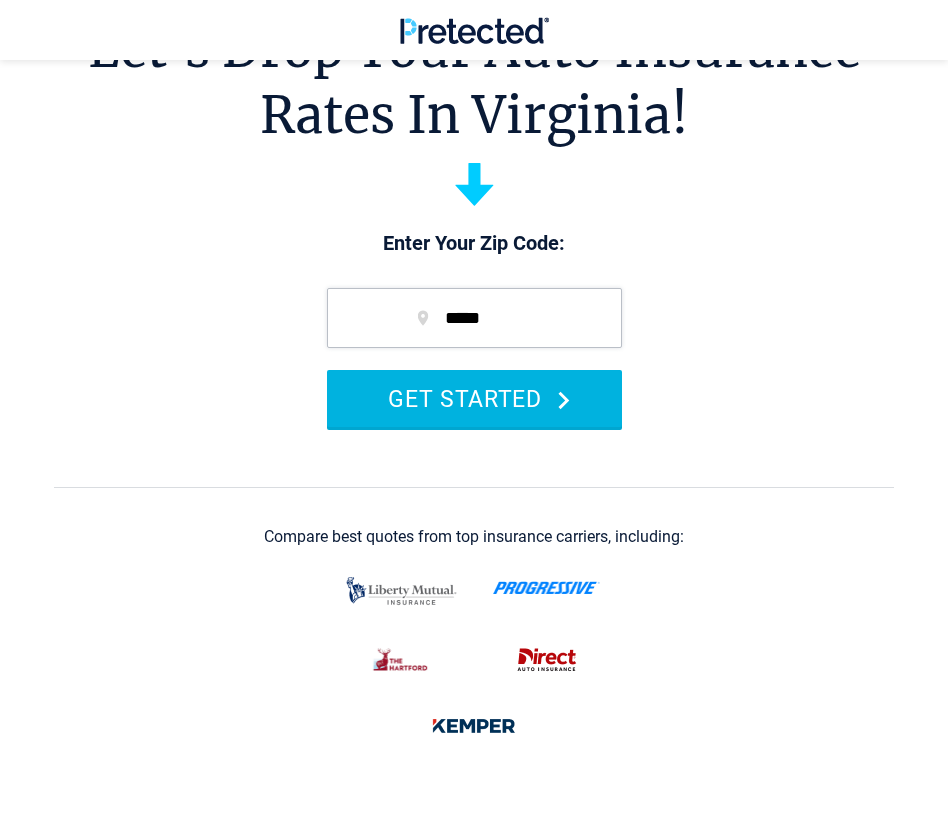 click on "GET STARTED" at bounding box center (474, 398) 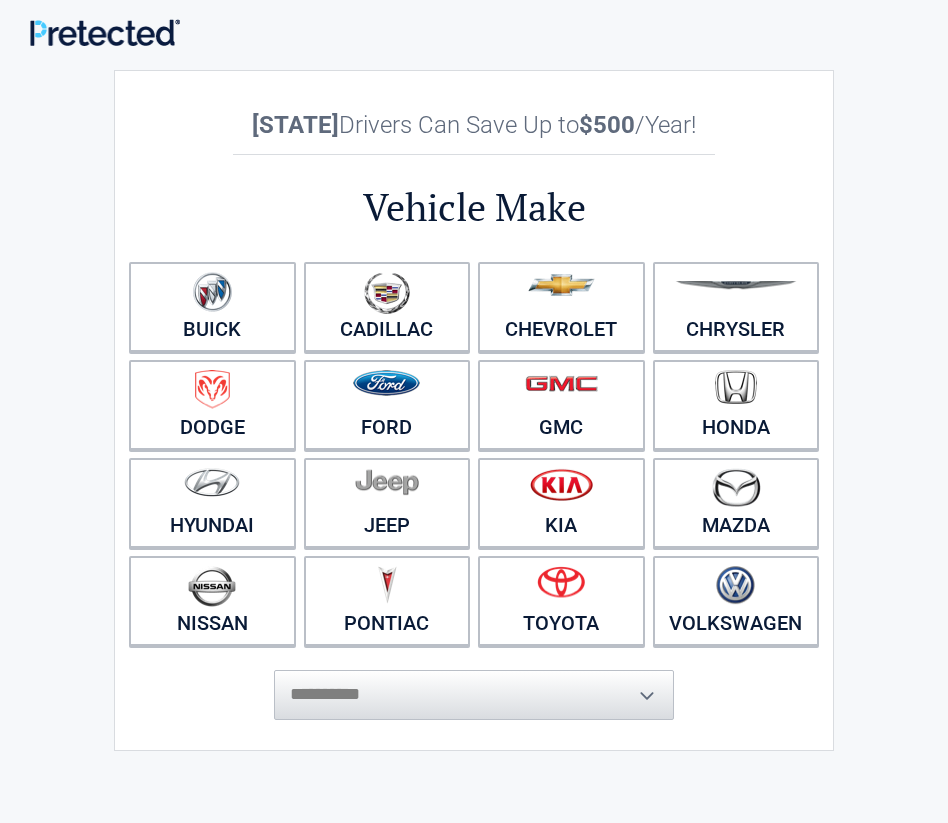 scroll, scrollTop: 0, scrollLeft: 0, axis: both 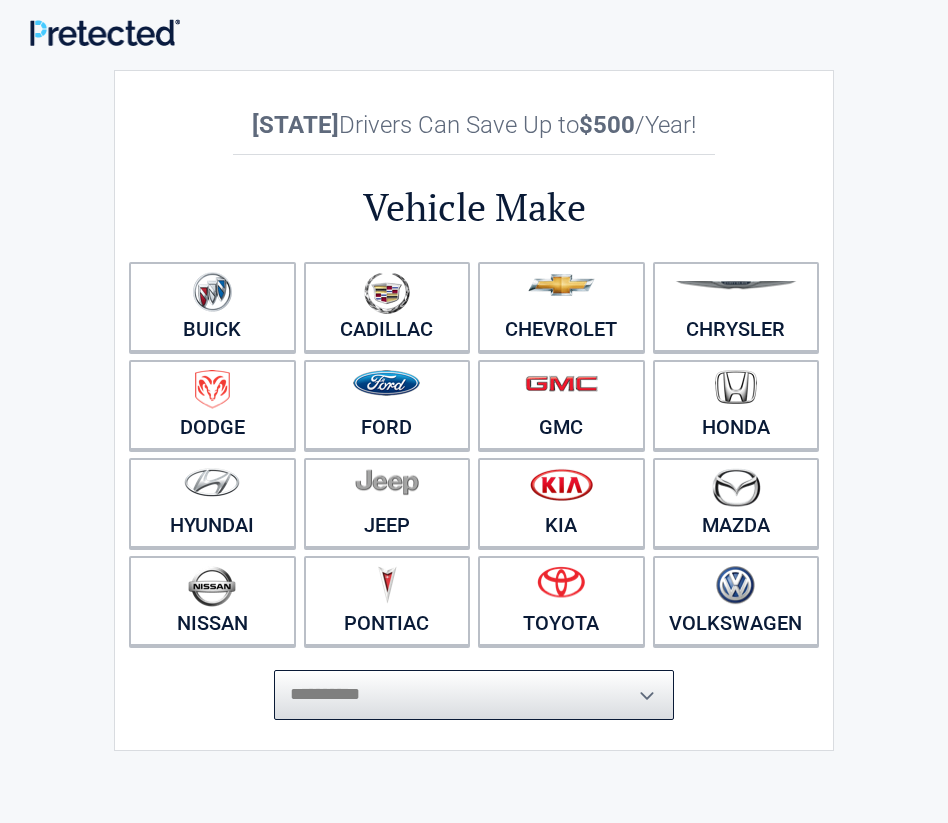 click on "**********" at bounding box center (474, 695) 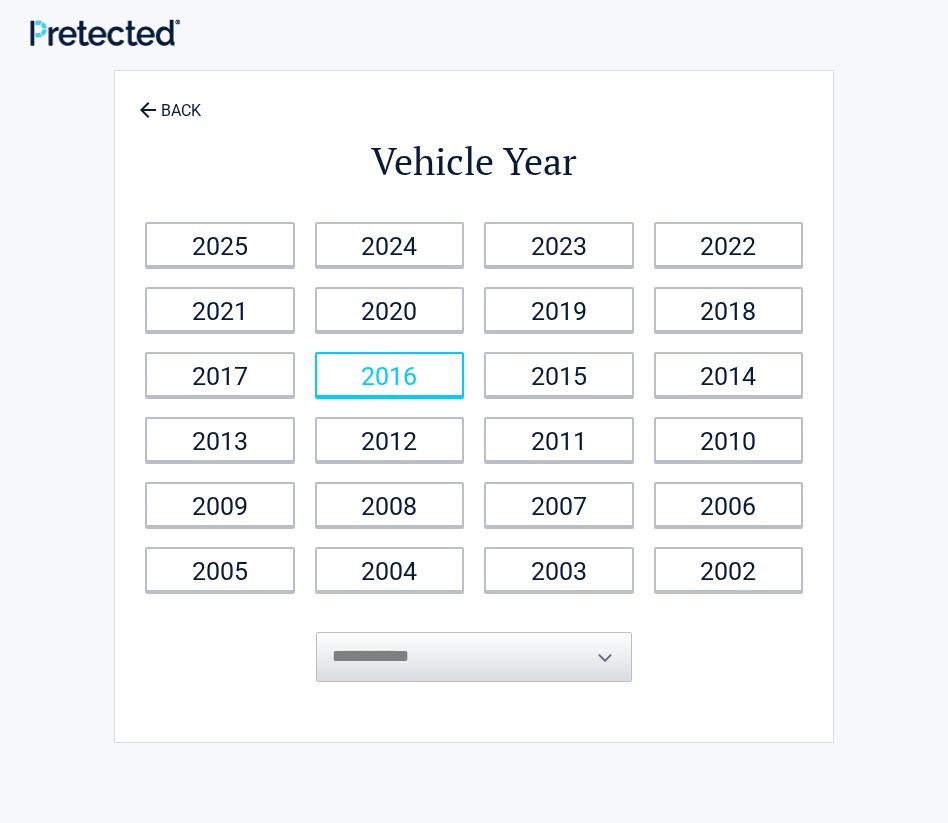 click on "2016" at bounding box center [390, 374] 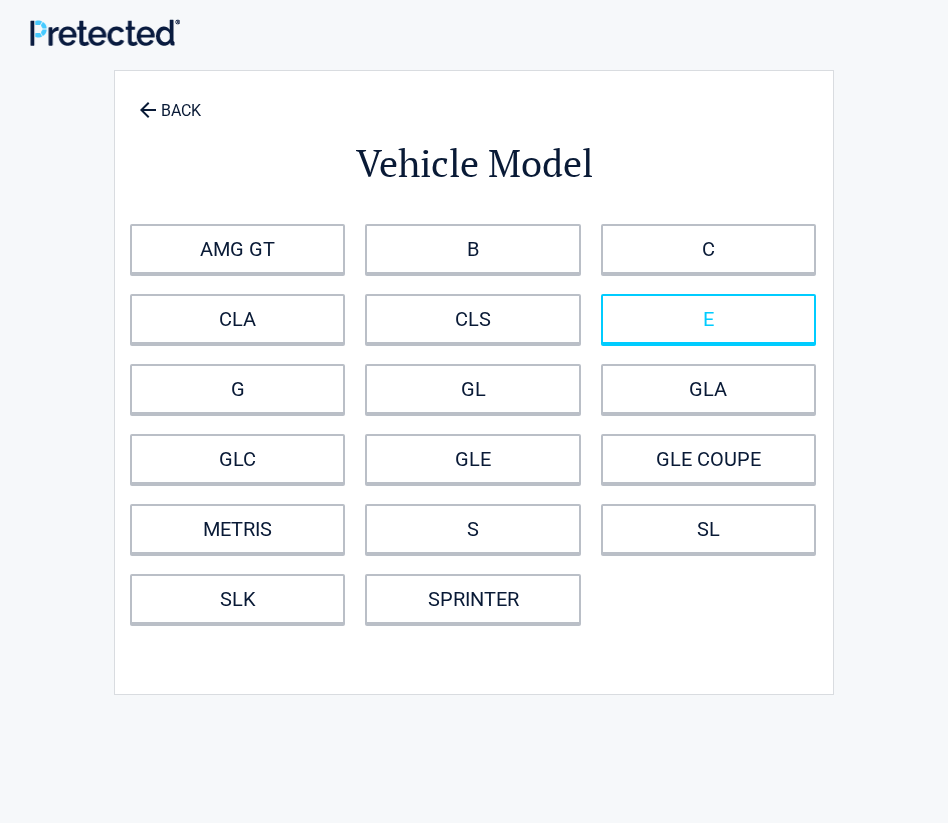 click on "E" at bounding box center (708, 319) 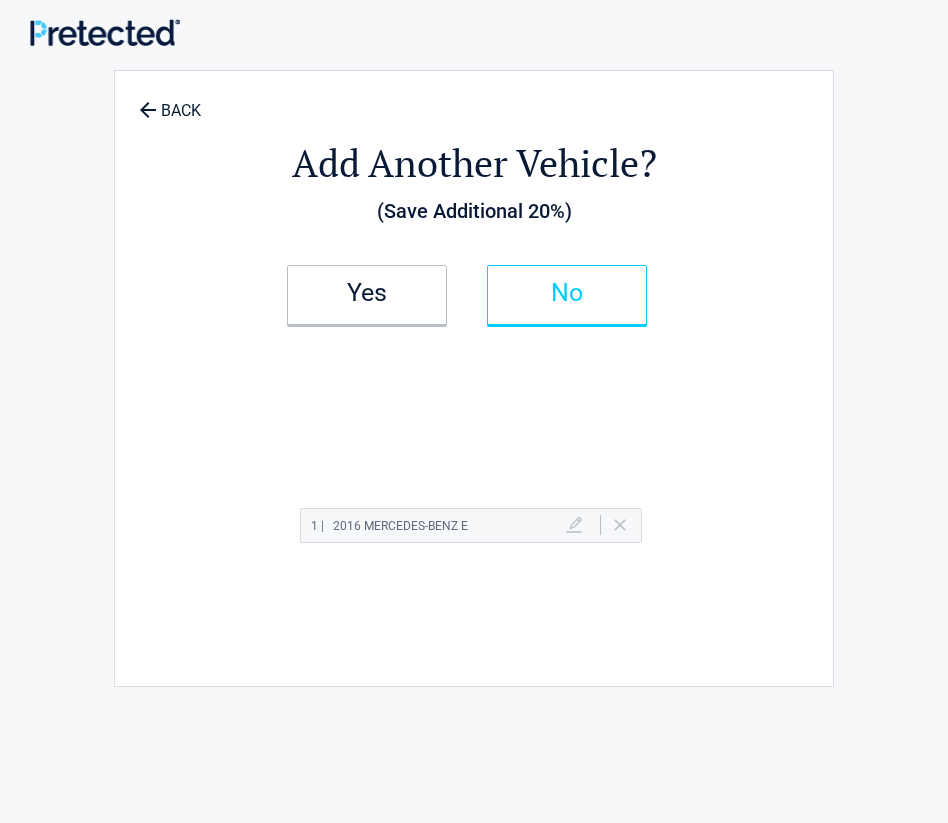 click on "No" at bounding box center (567, 293) 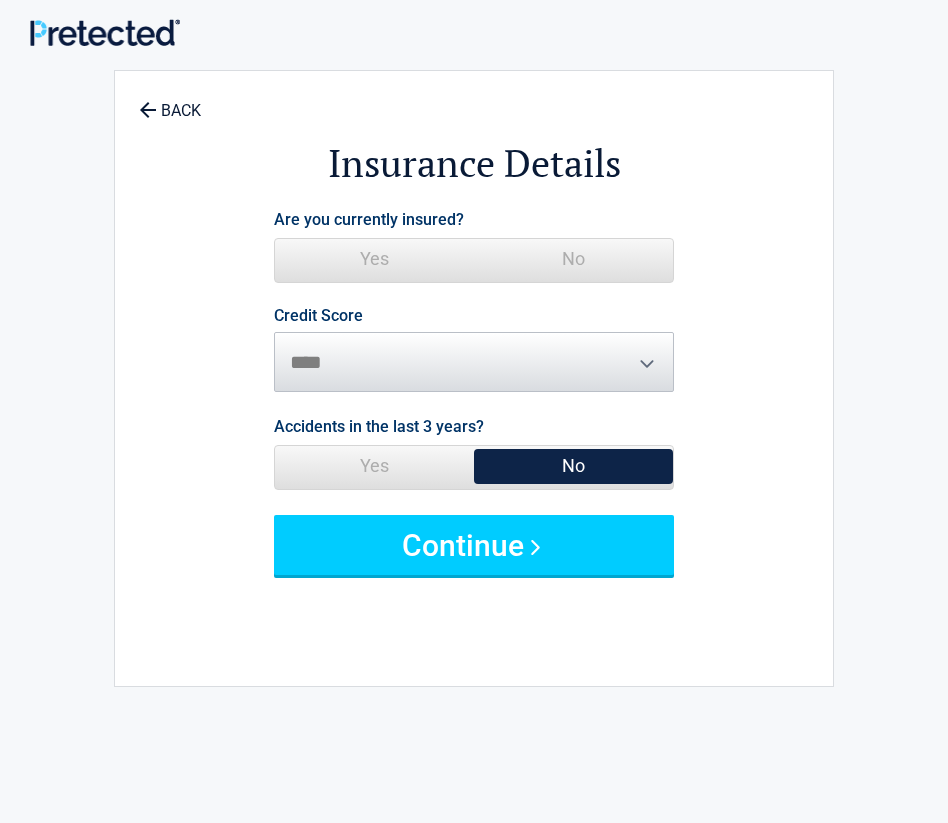 click on "Yes" at bounding box center [374, 259] 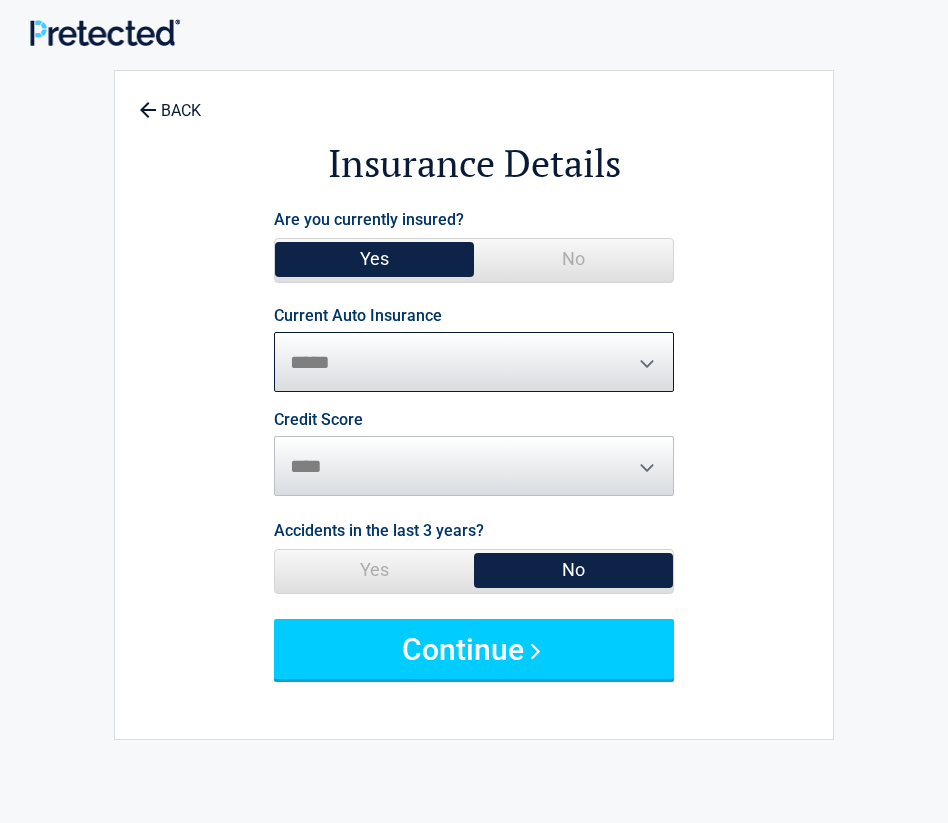click on "**********" at bounding box center [474, 362] 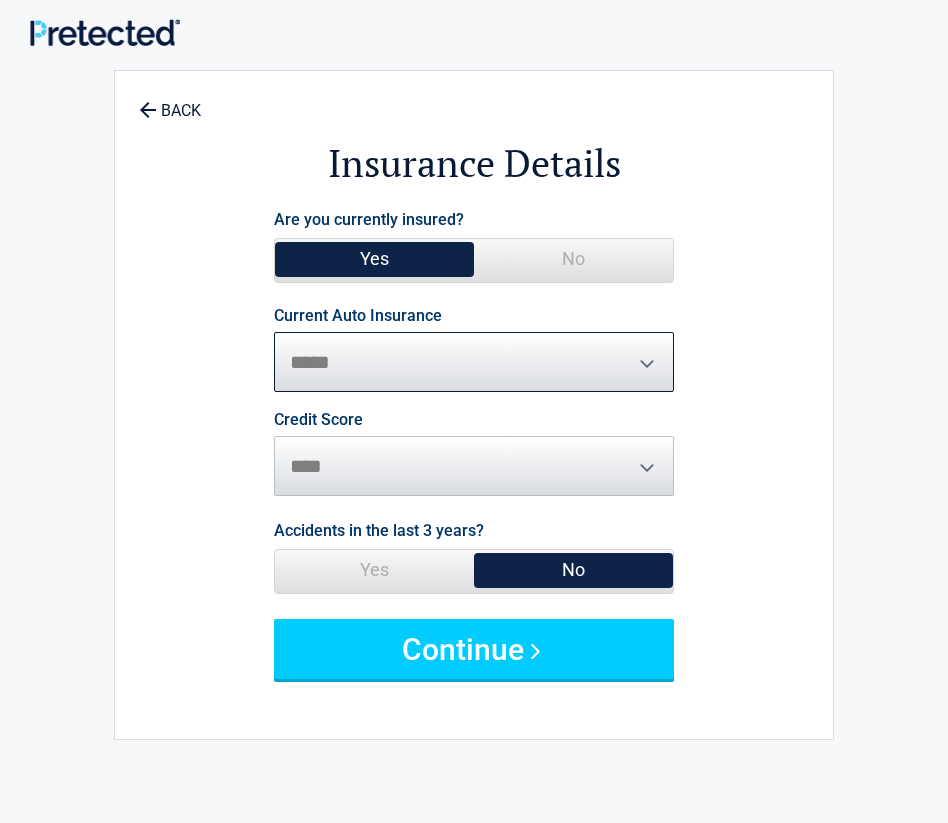 select on "********" 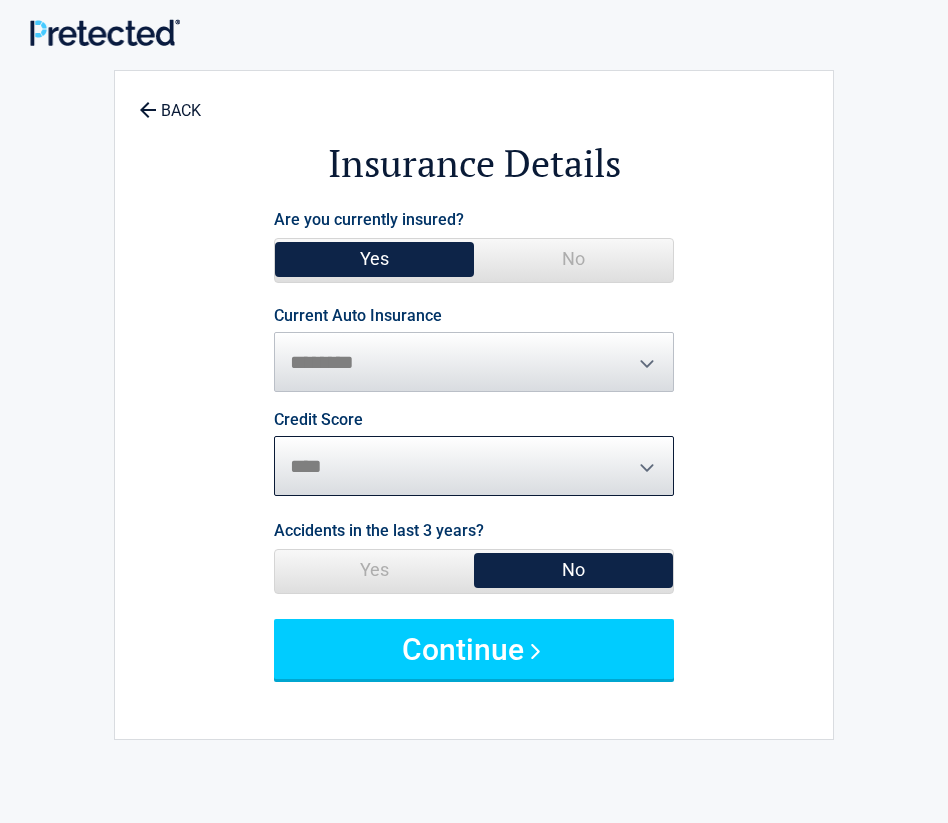 click on "*********
****
*******
****" at bounding box center [474, 466] 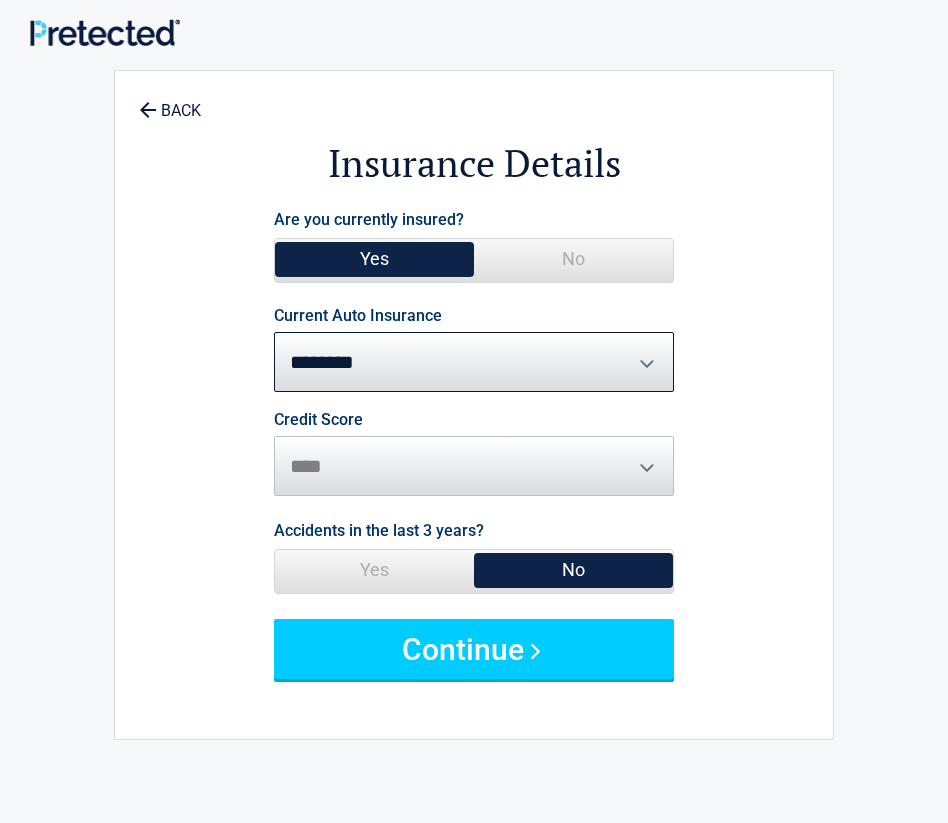 click on "Yes" at bounding box center [374, 570] 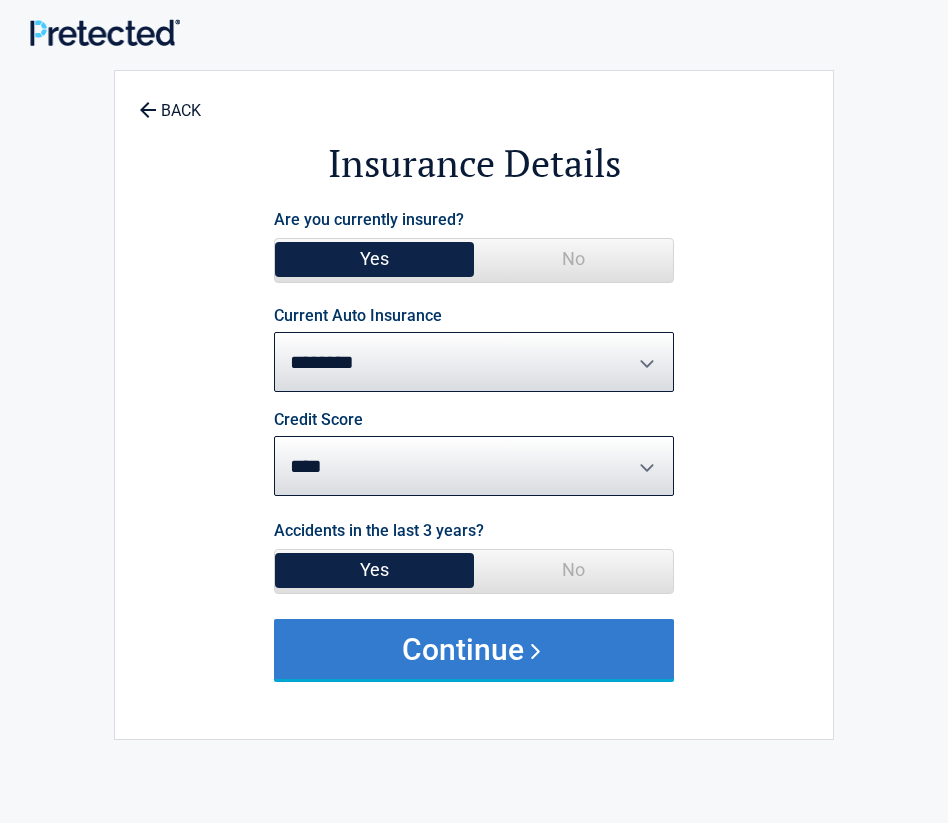 click on "Continue" at bounding box center [474, 649] 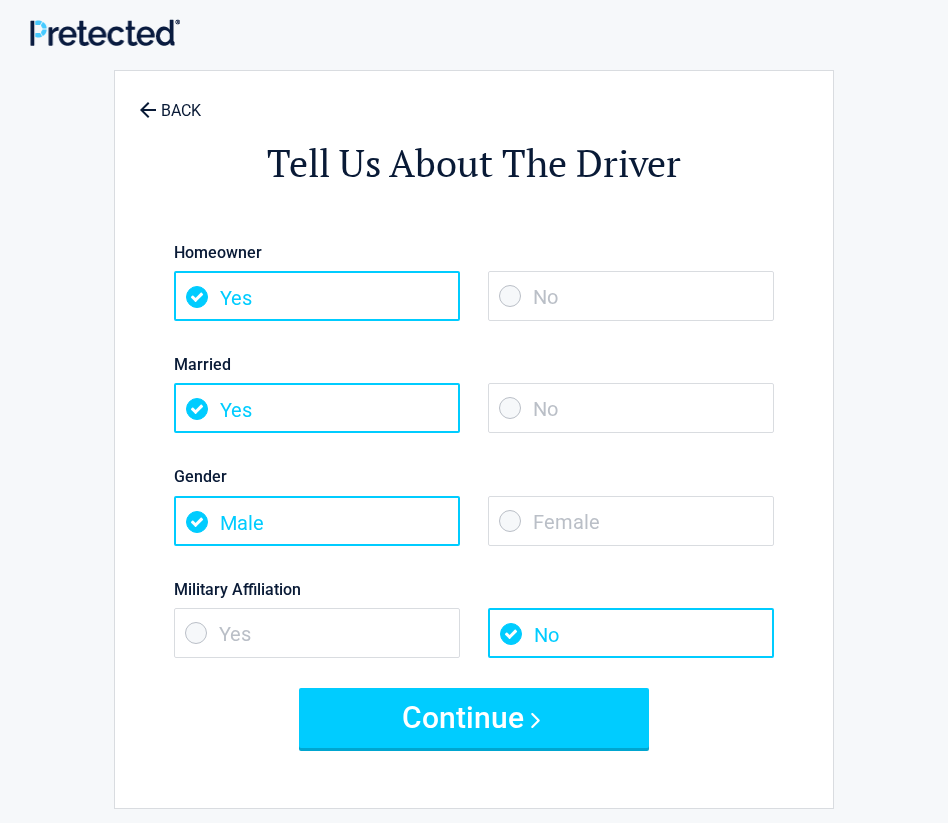 click on "No" at bounding box center (631, 296) 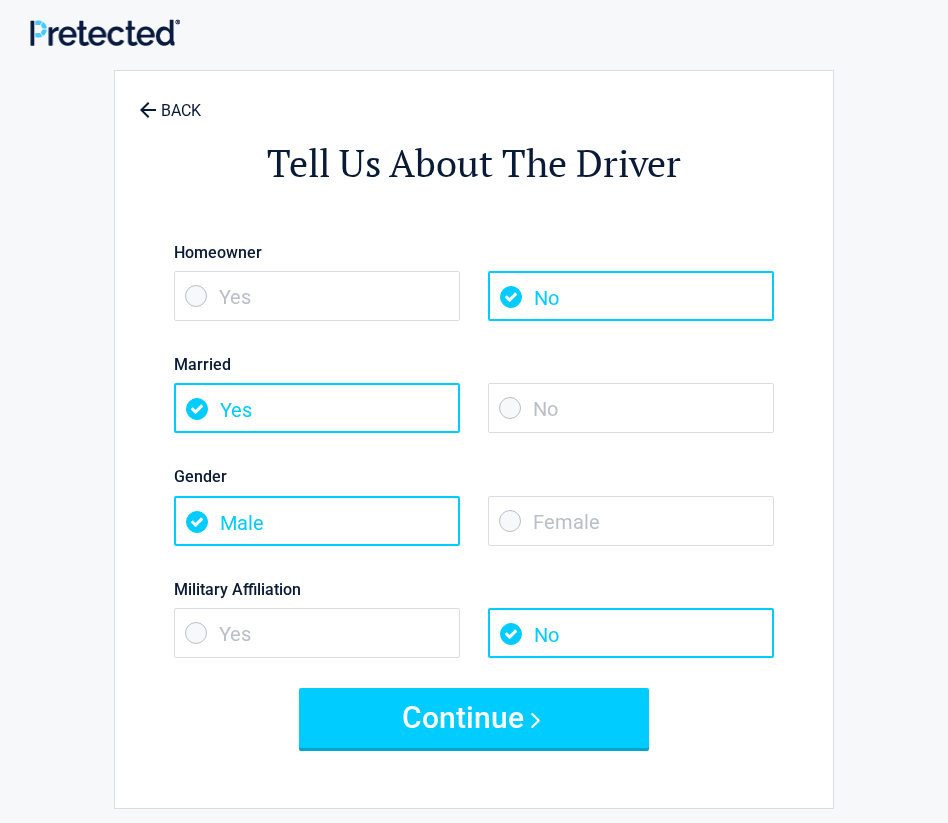 click on "Female" at bounding box center [631, 521] 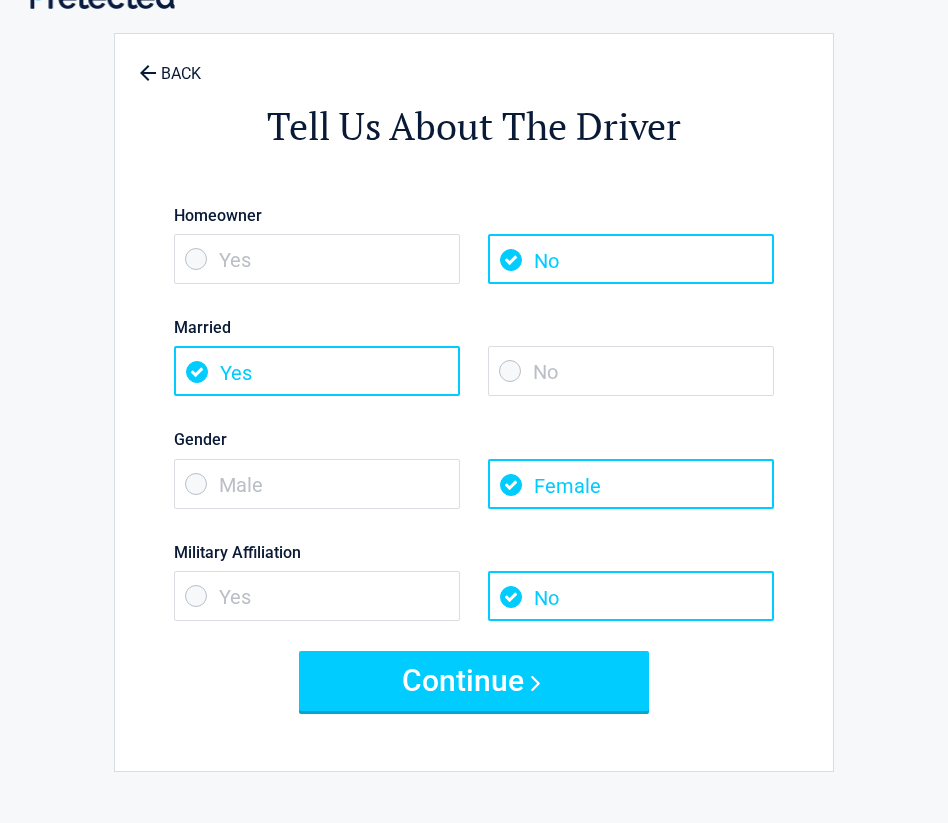 scroll, scrollTop: 42, scrollLeft: 0, axis: vertical 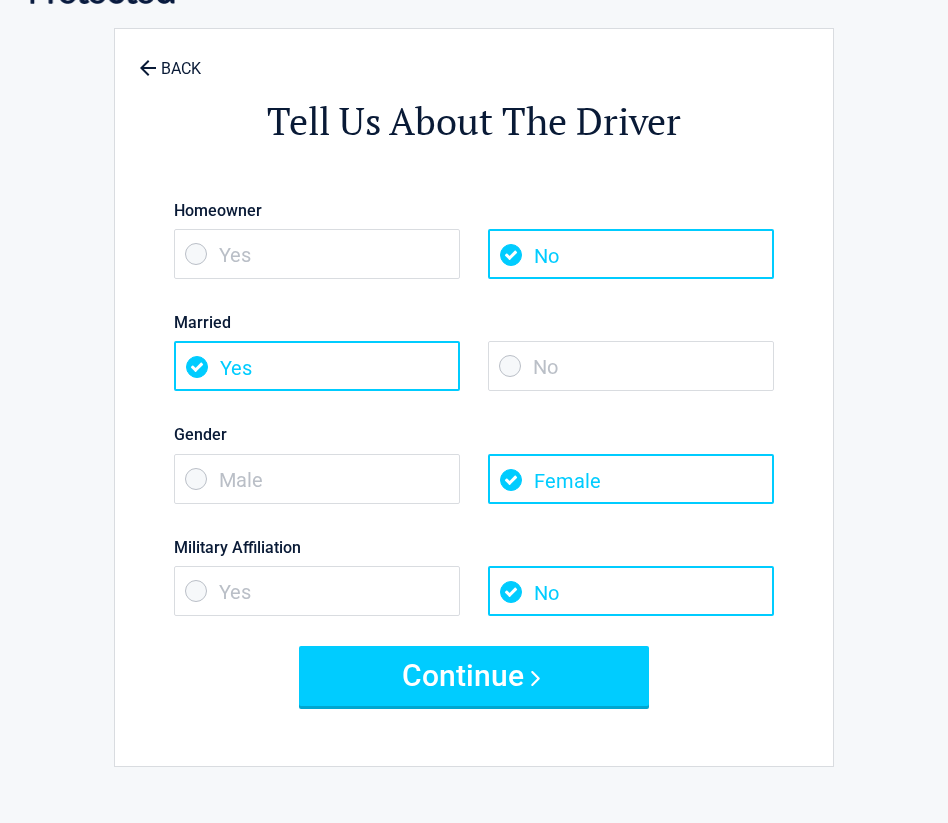 click on "Yes" at bounding box center (317, 591) 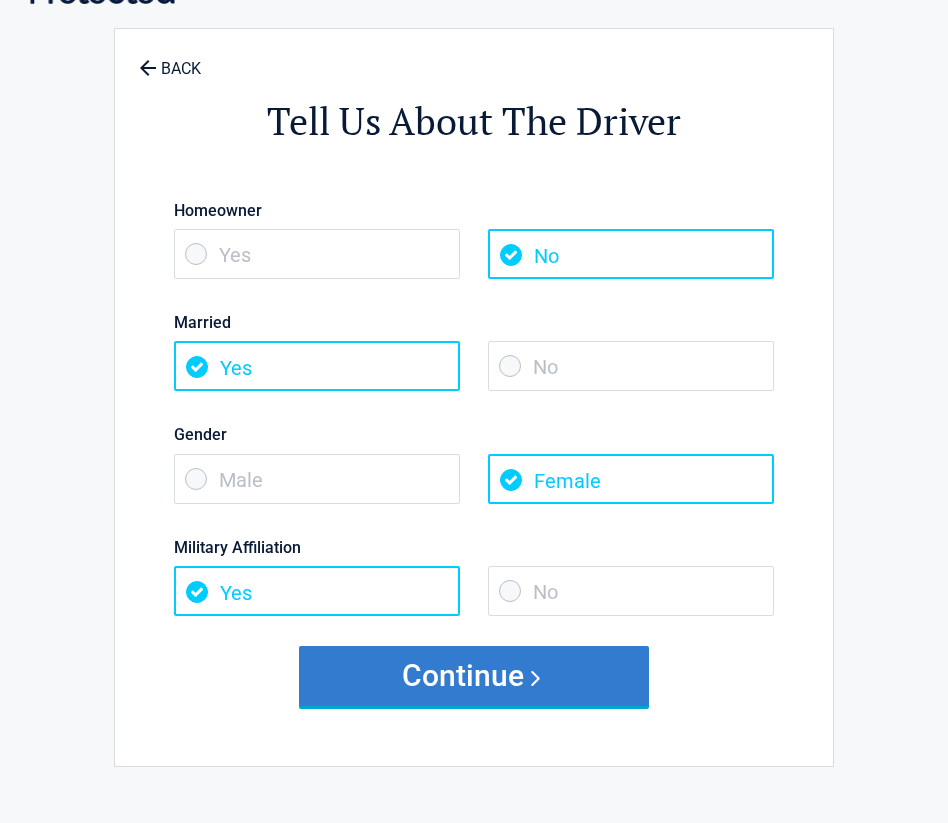click on "Continue" at bounding box center [474, 676] 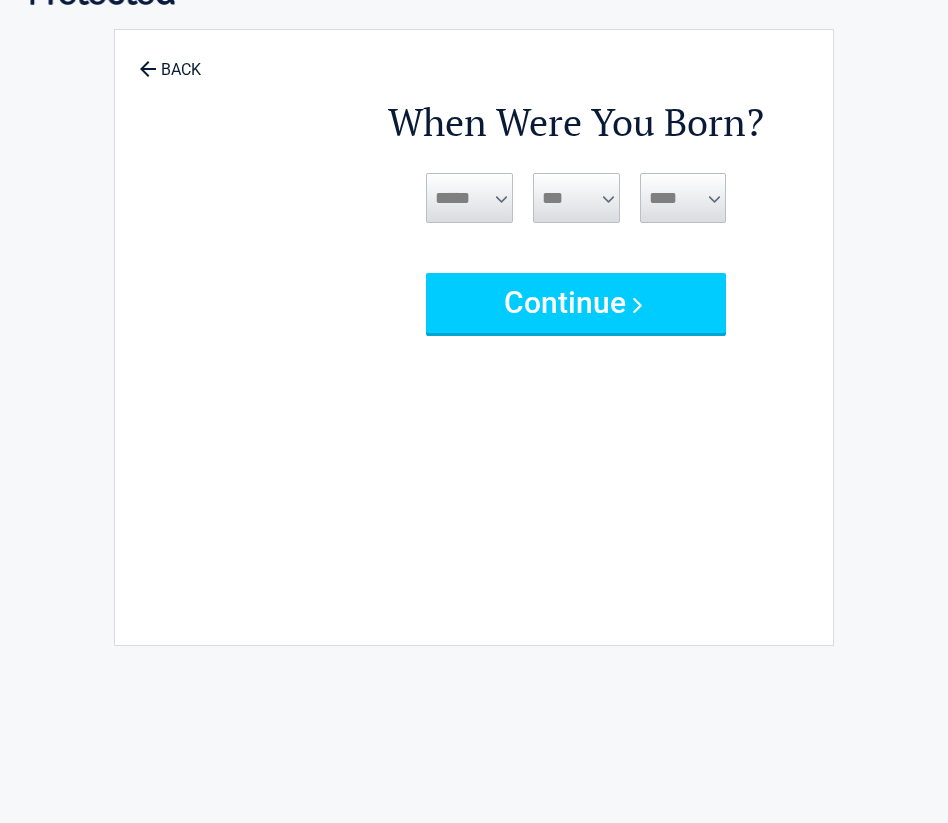 scroll, scrollTop: 0, scrollLeft: 0, axis: both 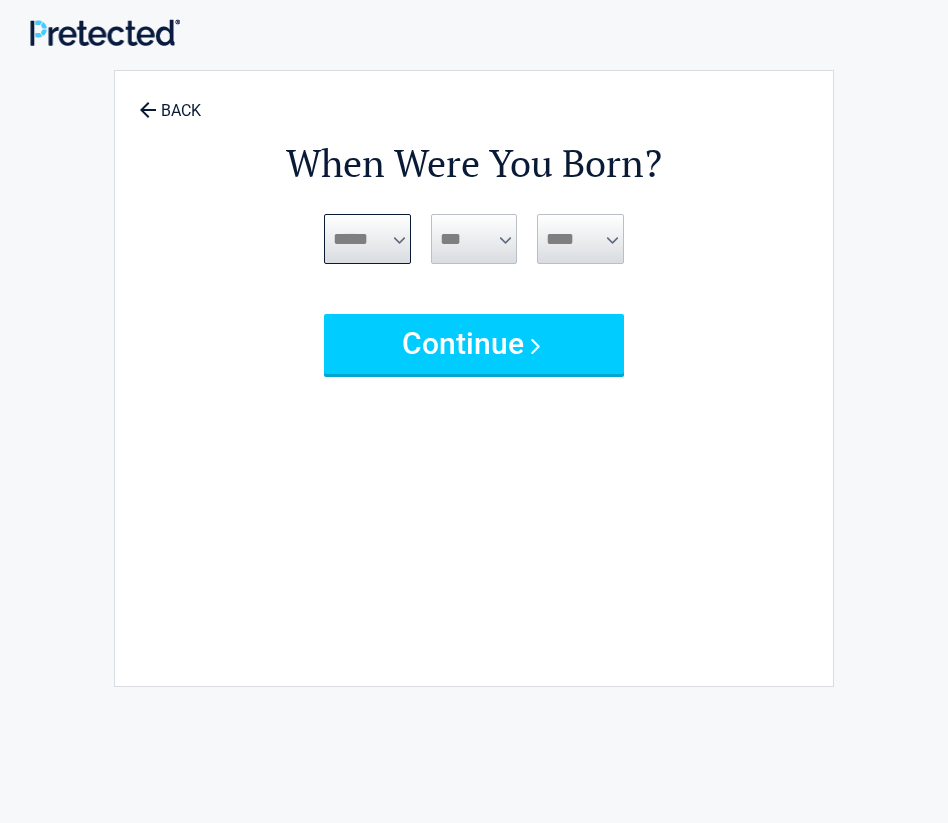 click on "*****
***
***
***
***
***
***
***
***
***
***
***
***" at bounding box center (367, 239) 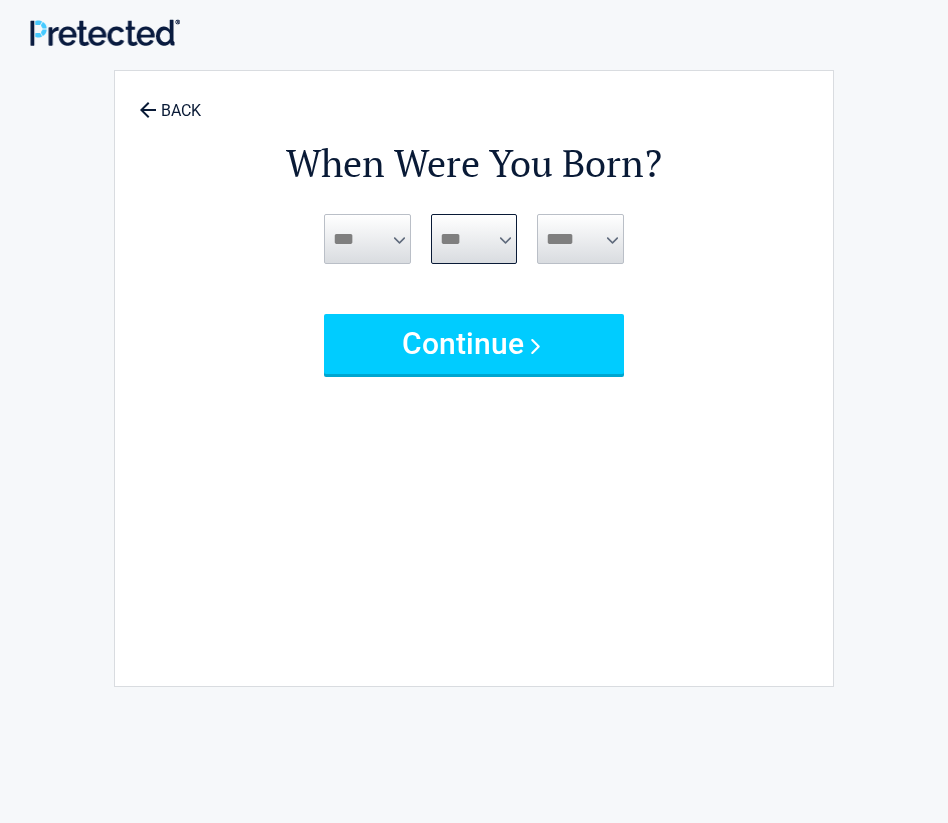 click on "***
*
*
*
*
*
*
*
*
*
**
**
**
**
**
**
**
**
**
**
**
**
**
**
**
**
**
**
**
**
**
**" at bounding box center (474, 239) 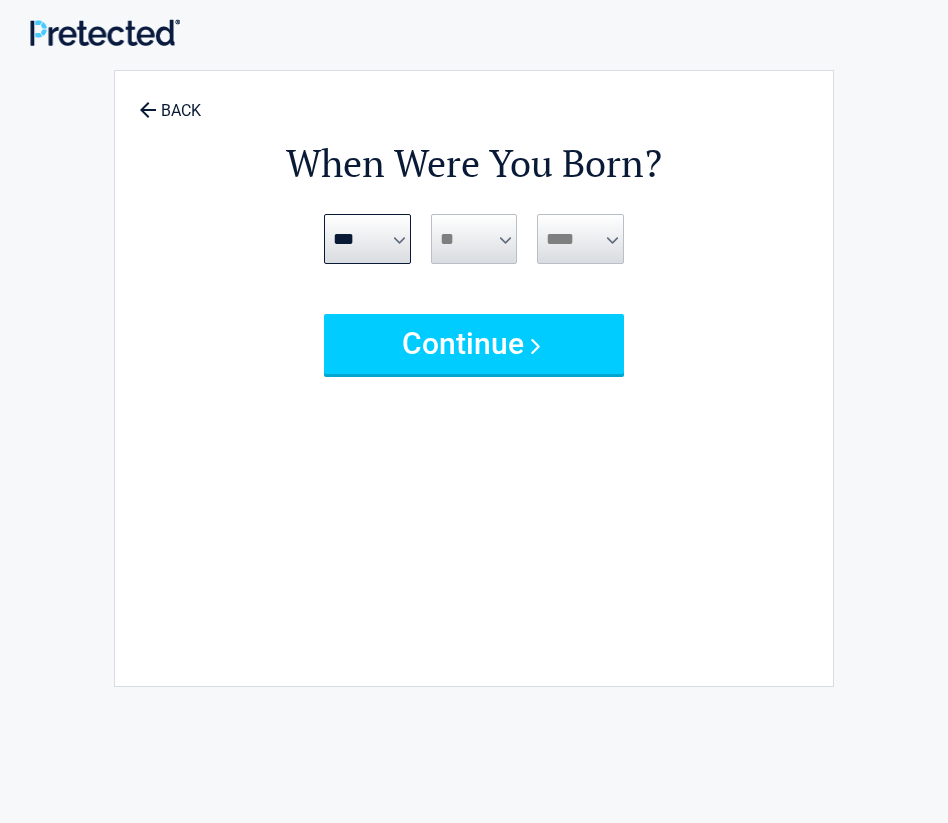 click on "When Were You Born?
[BIRTHDATE]
***
***
***
***
***
***
***
***
***
***
***
***
***
****
****
****
****
****
****
****
****
****
****
****
****
****
****
****
****
****
****
****
****
****
****
****
****
****
****
****
****
****
****
****
****
****
****
****
****" at bounding box center (474, 368) 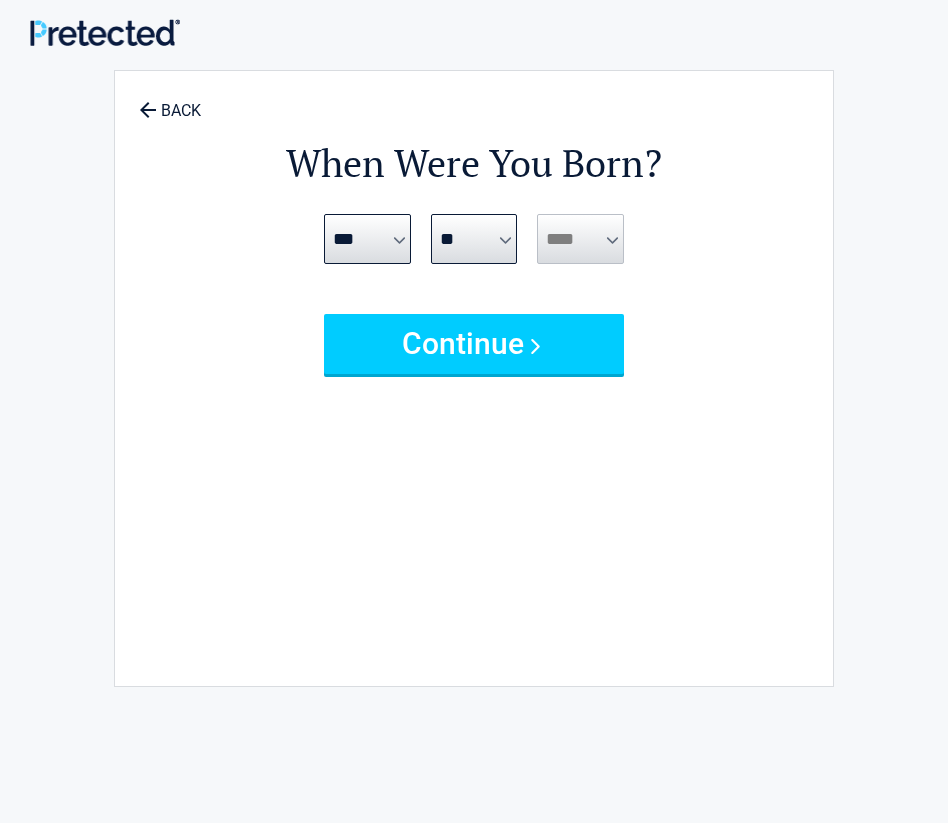 click on "*** * * * * * * * * * ** ** ** ** ** ** ** ** ** ** ** ** ** ** ** ** ** ** ** ** ** **" at bounding box center [474, 239] 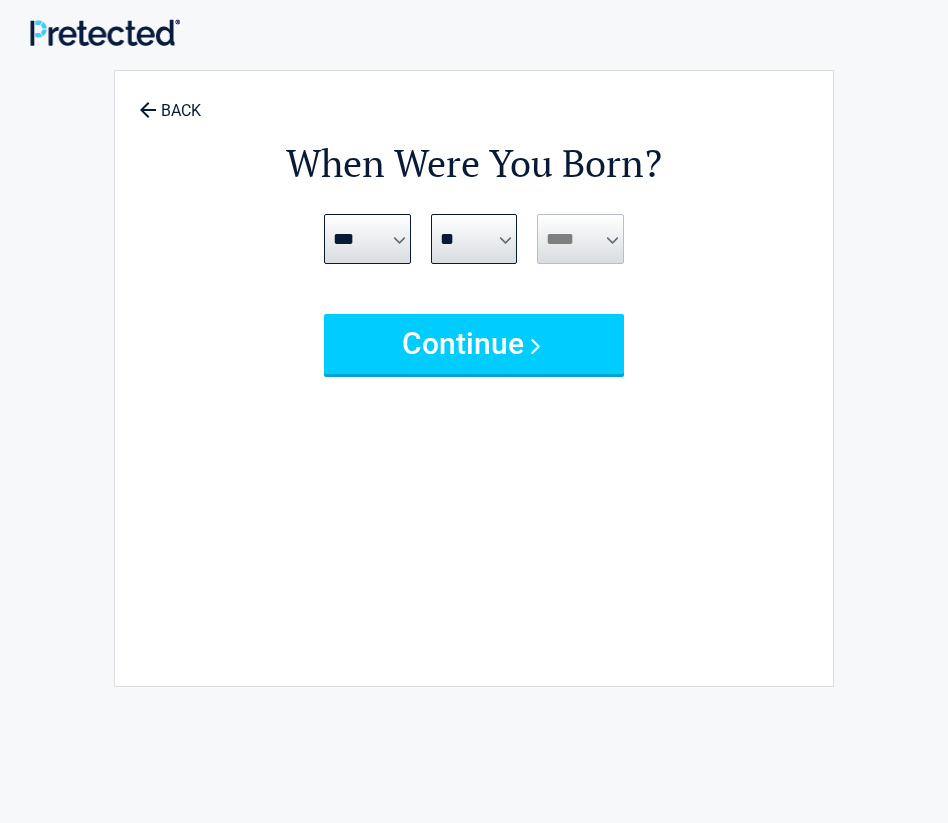 select on "**" 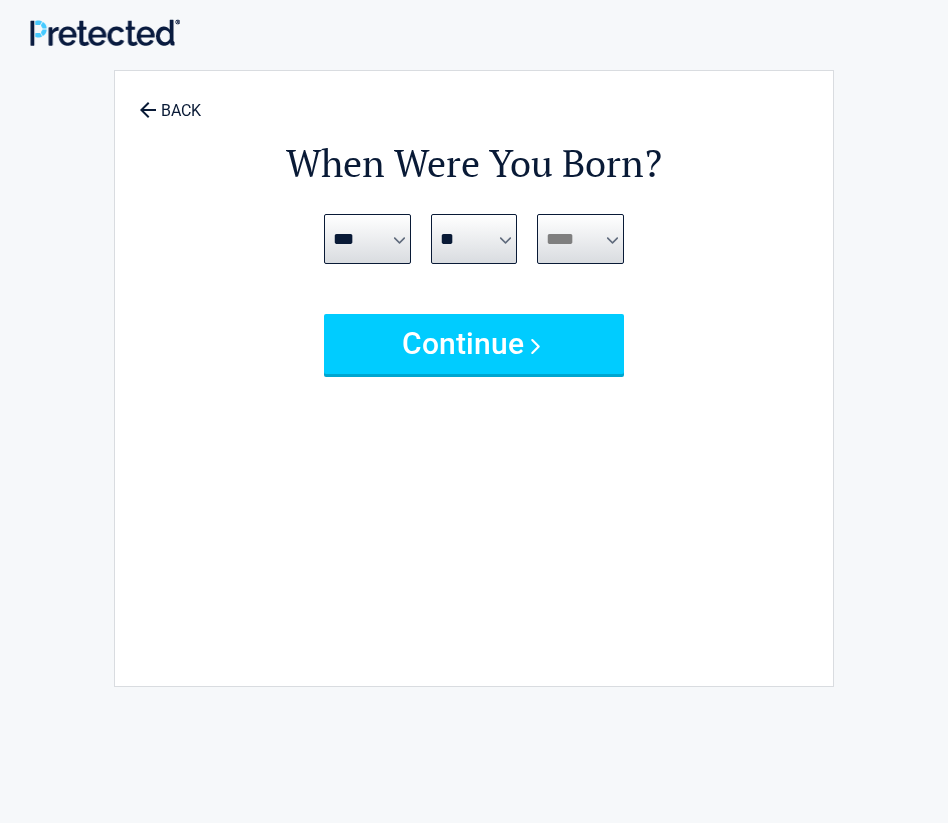 click on "****
****
****
****
****
****
****
****
****
****
****
****
****
****
****
****
****
****
****
****
****
****
****
****
****
****
****
****
****
****
****
****
****
****
****
****
****
****
****
****
****
****
****
****
****
****
****
****
****
****
****
****
****
****
****
****
****
****
****
****
****
****
****
****" at bounding box center (580, 239) 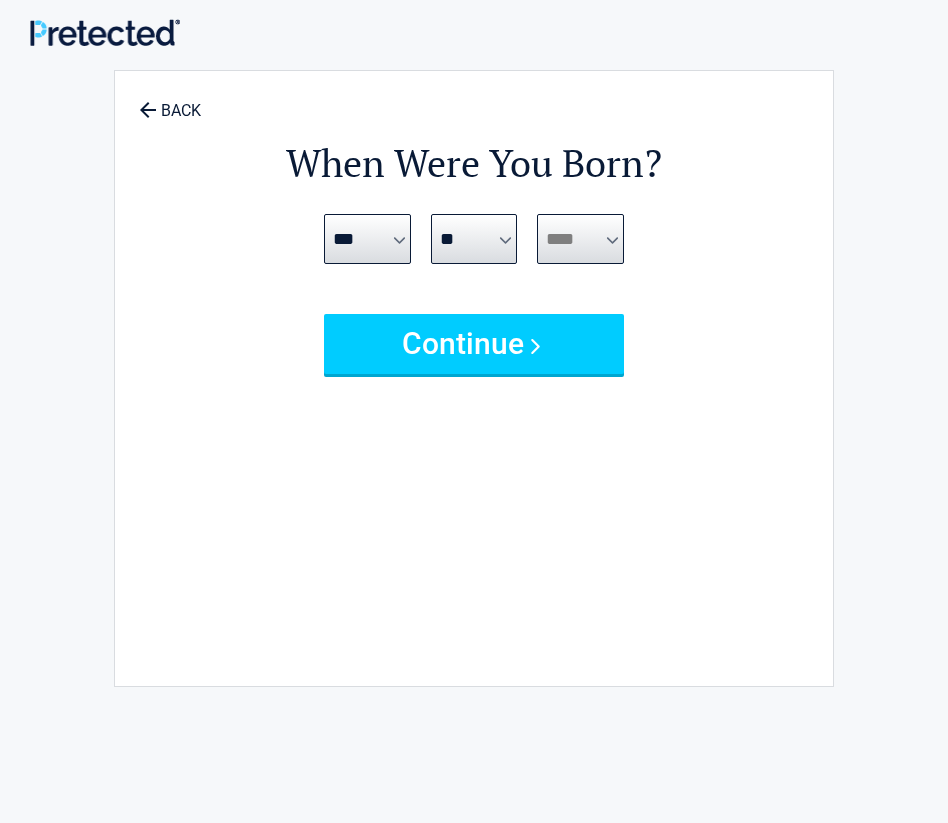 select on "****" 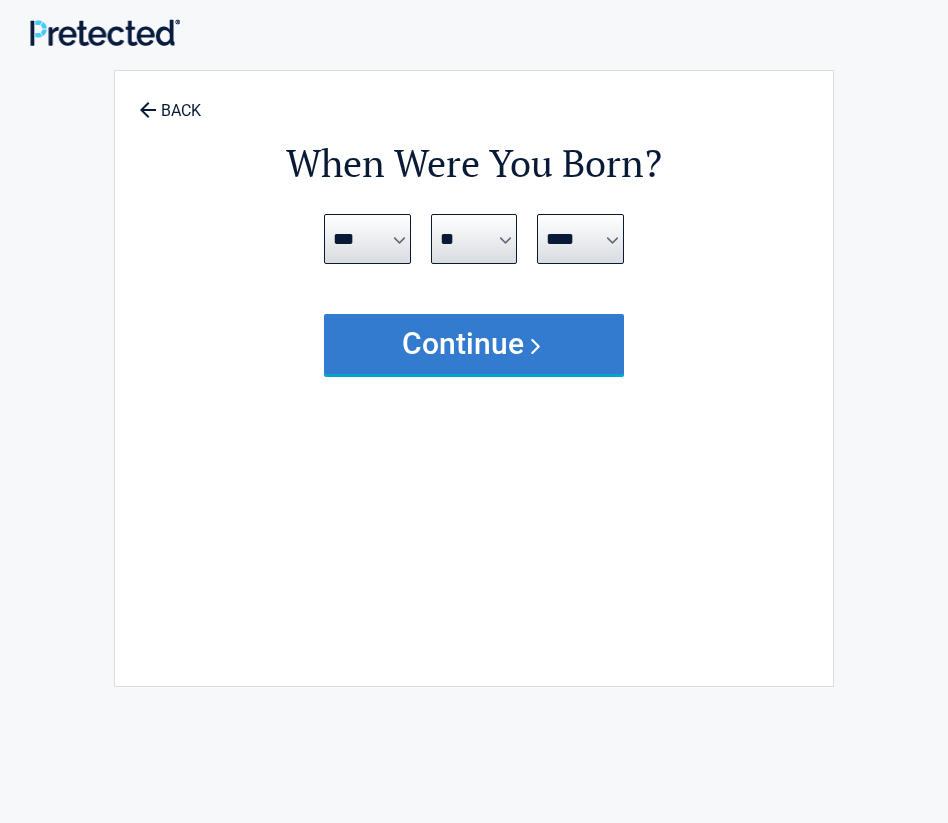 click on "Continue" at bounding box center (474, 344) 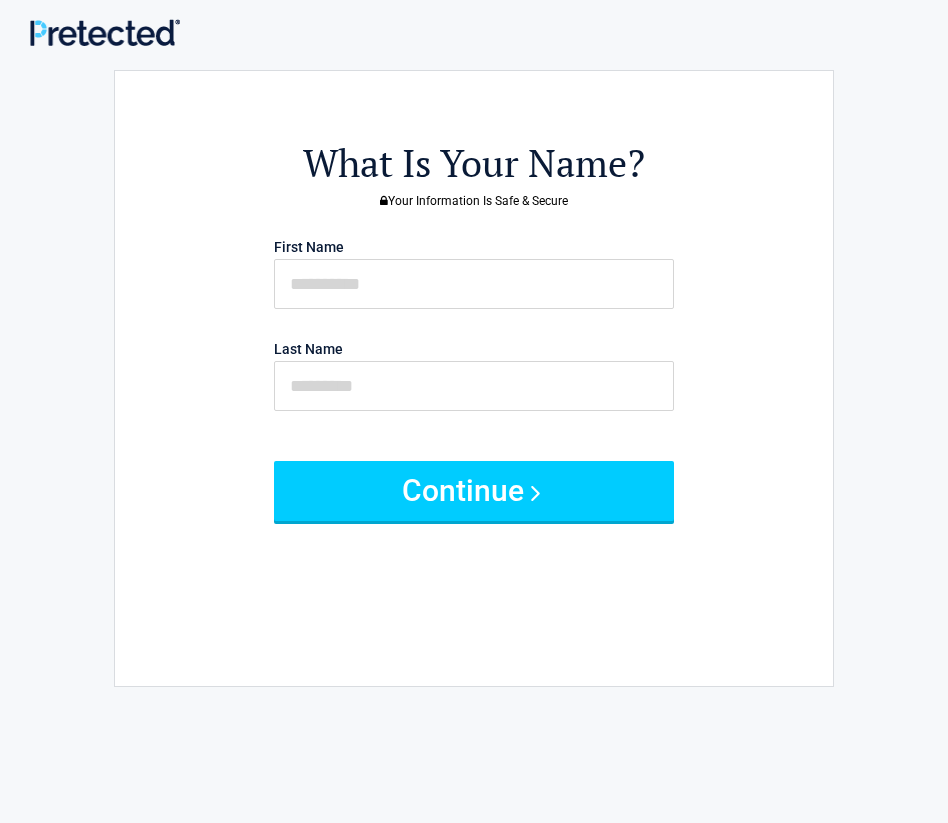 click on "First Name
Last Name" at bounding box center [474, 334] 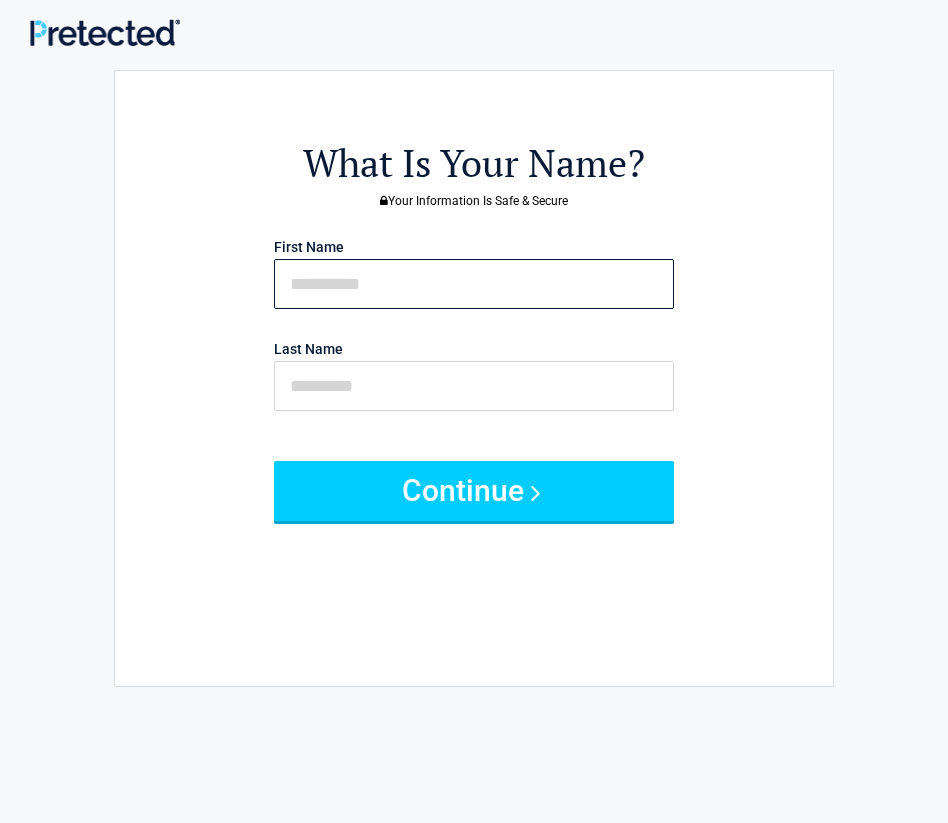 click at bounding box center [474, 284] 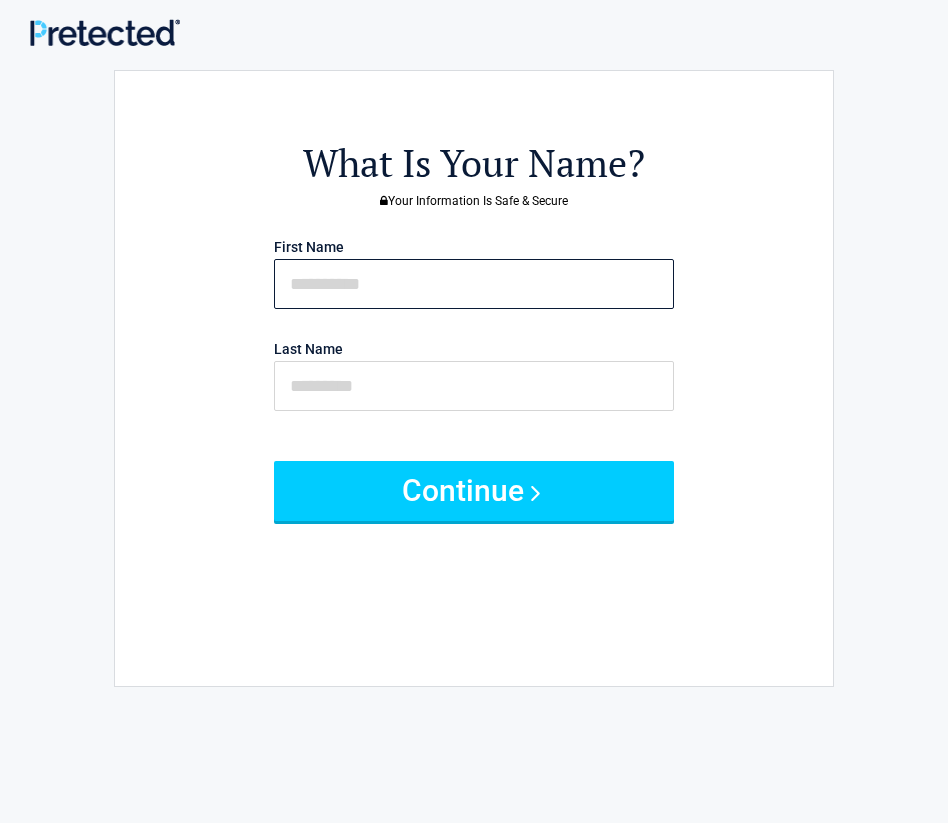 type on "*******" 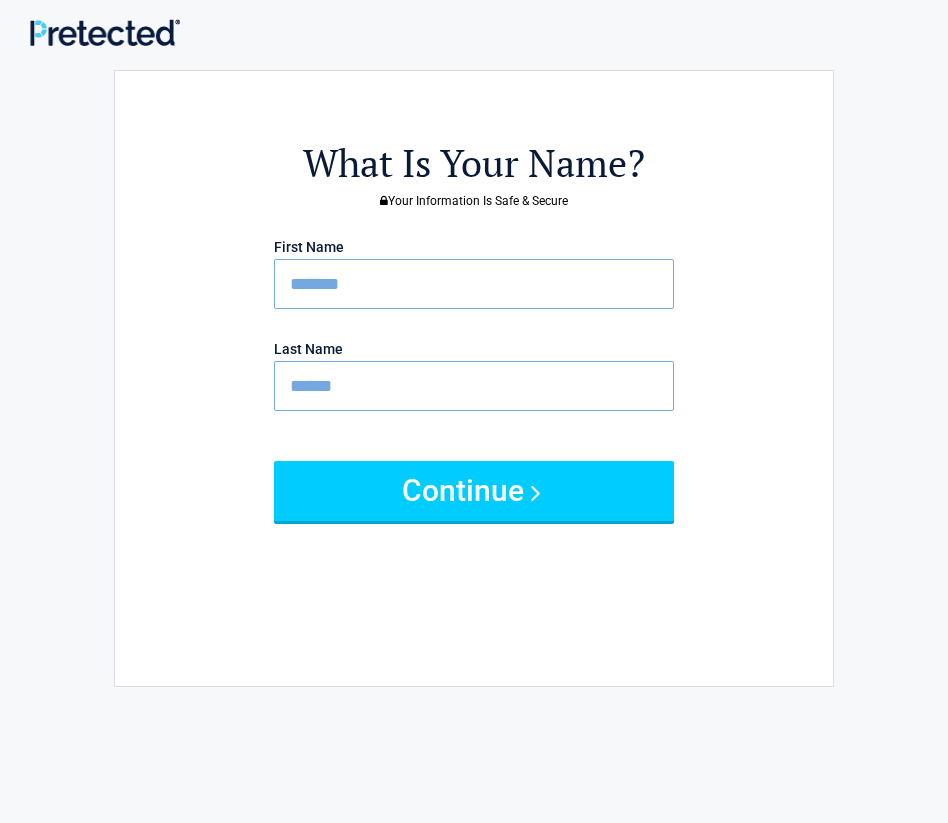 drag, startPoint x: 415, startPoint y: 388, endPoint x: 238, endPoint y: 381, distance: 177.13837 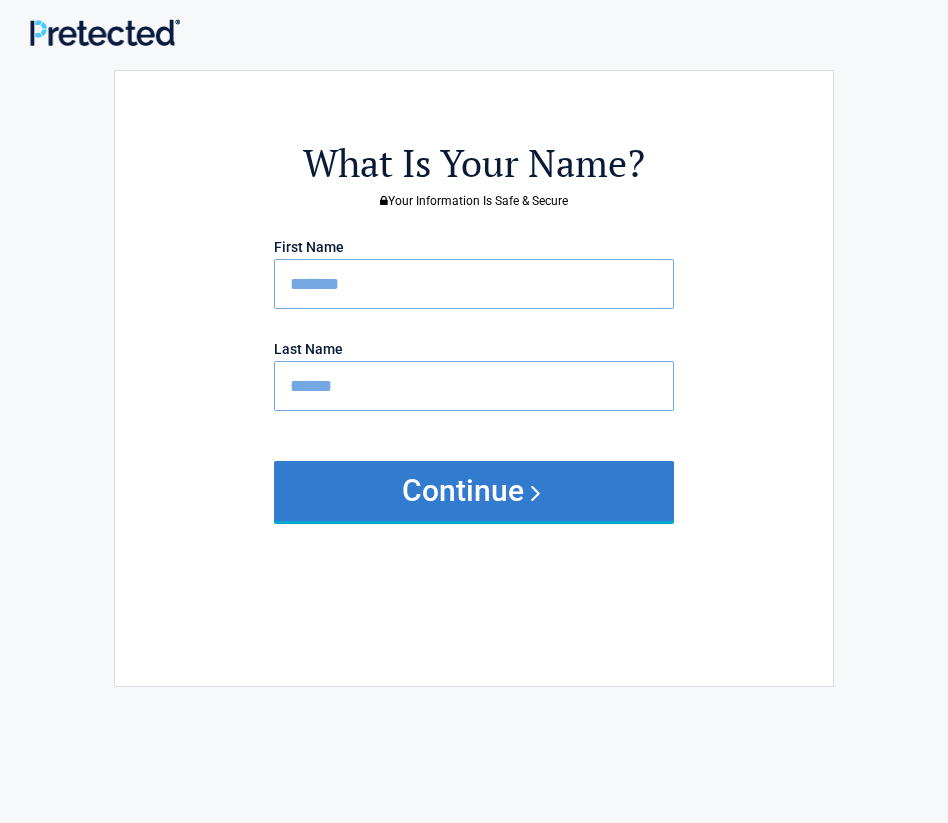 type on "******" 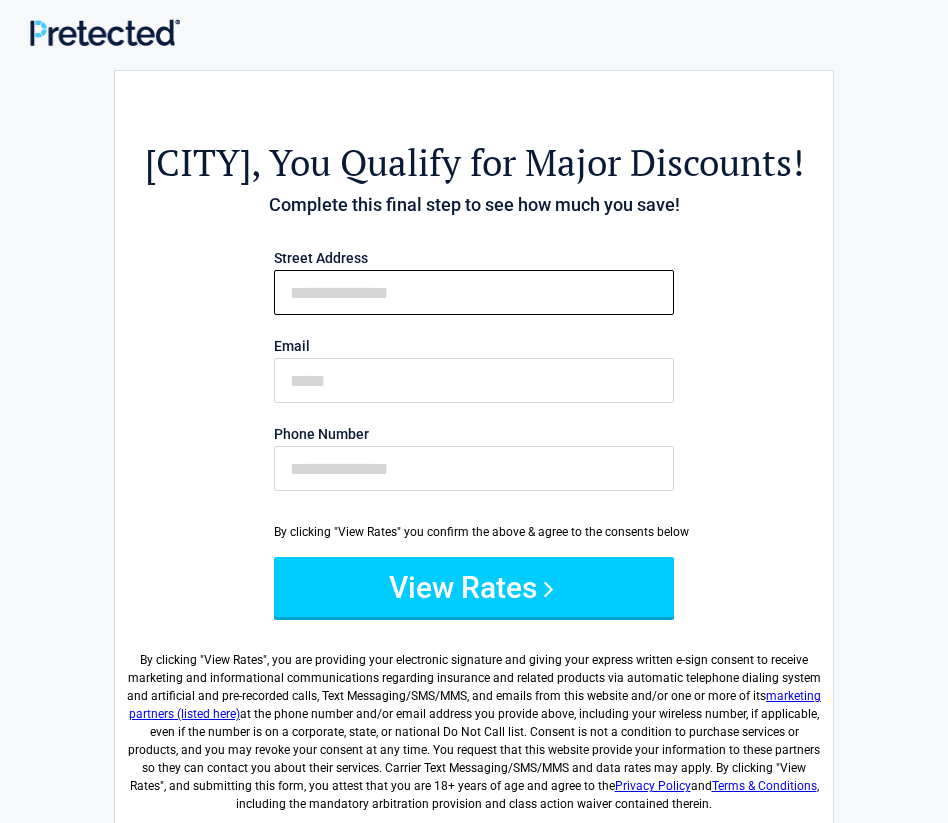 click on "First Name" at bounding box center [474, 292] 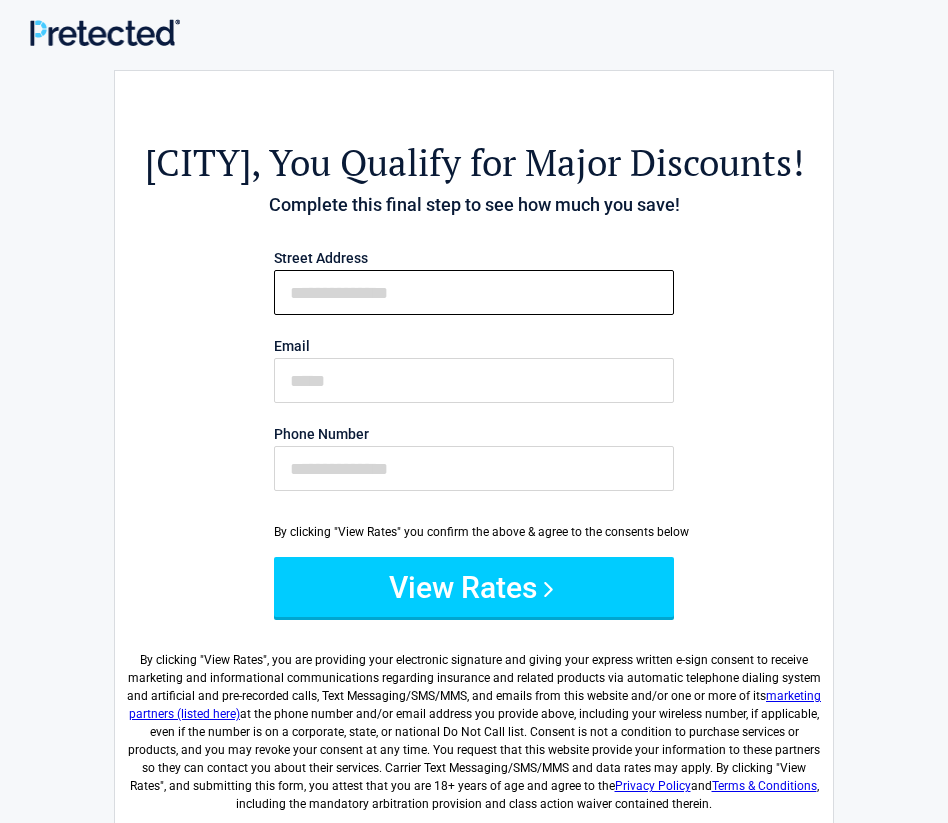 type on "**********" 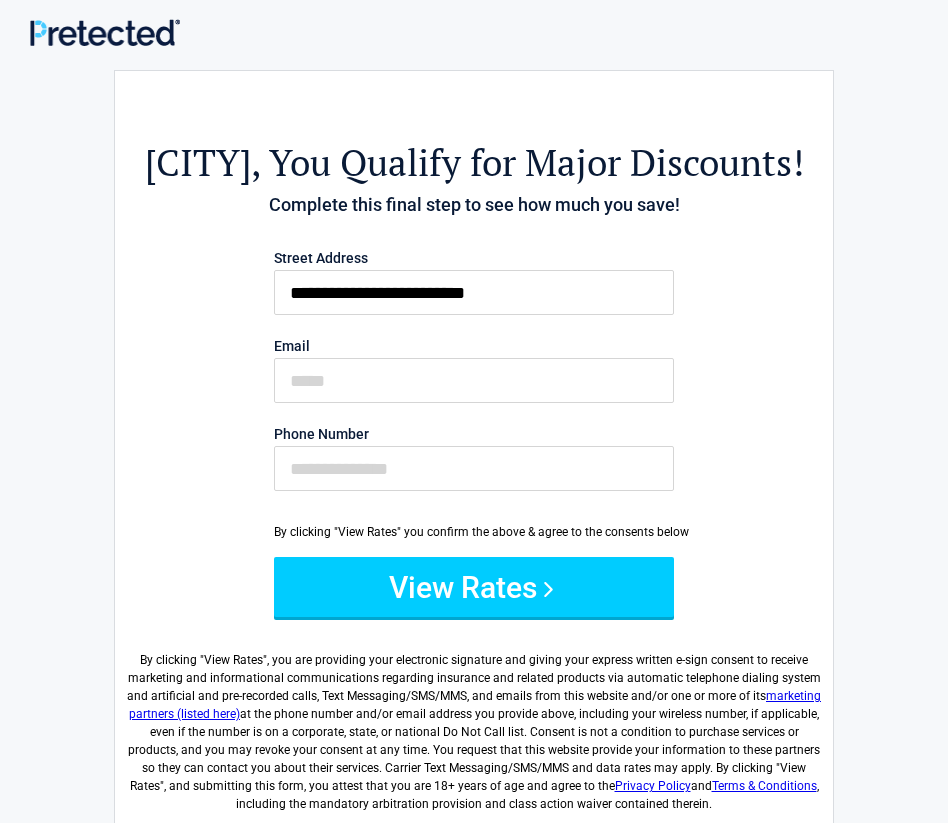 type on "**********" 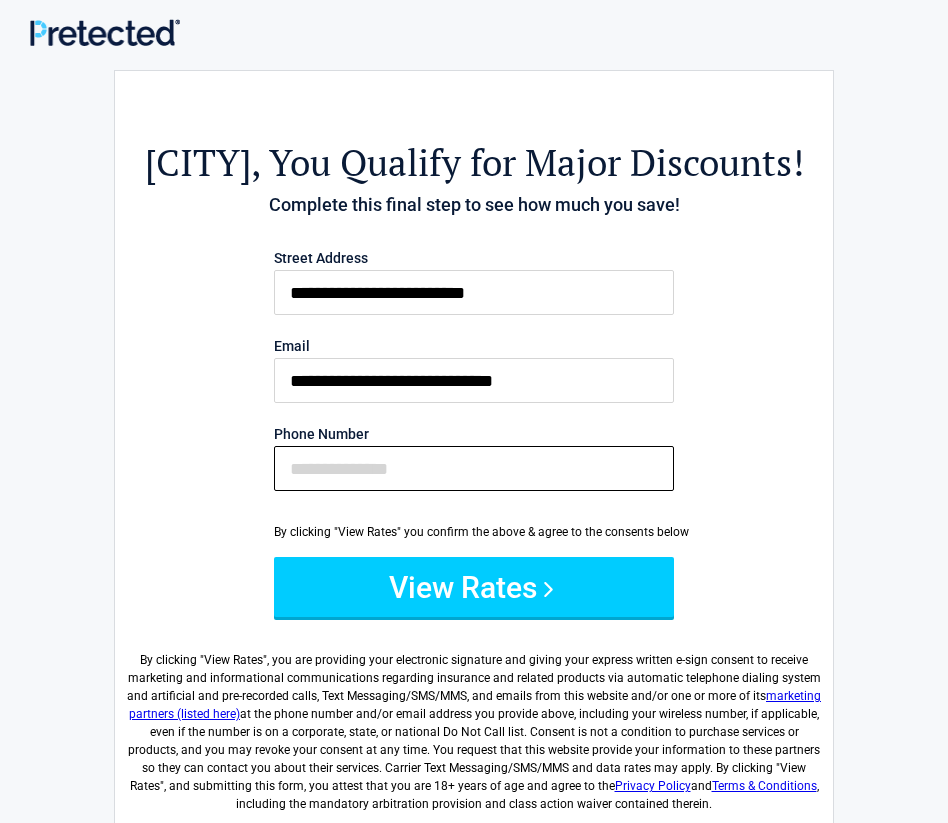 type on "**********" 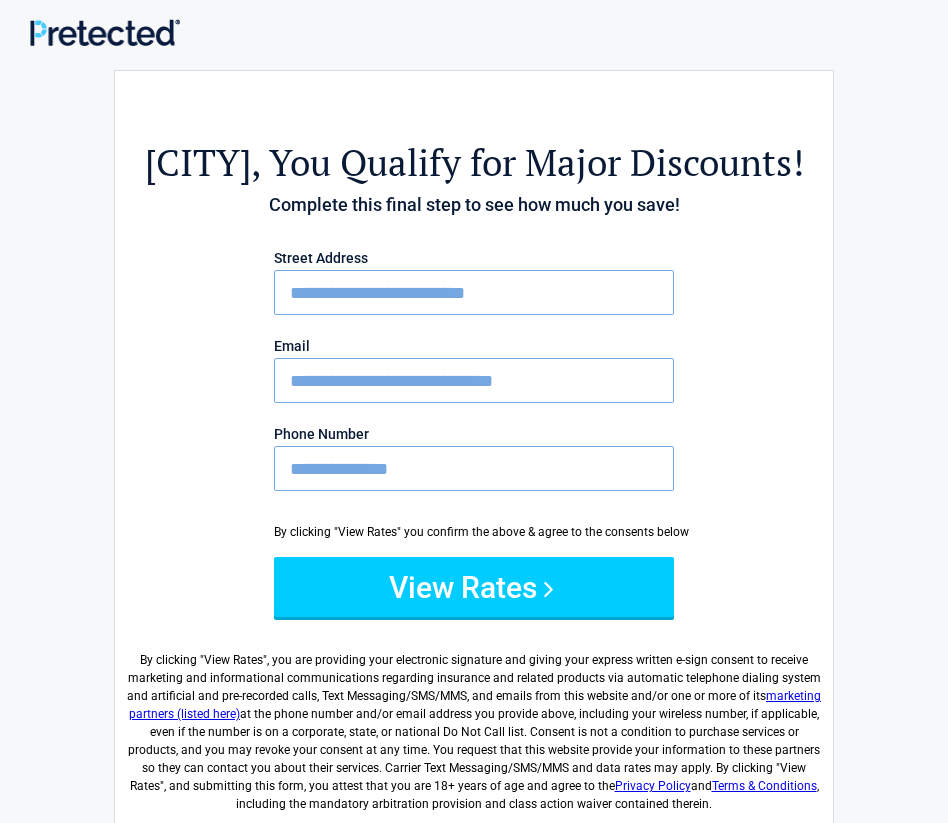 drag, startPoint x: 587, startPoint y: 387, endPoint x: 221, endPoint y: 329, distance: 370.56714 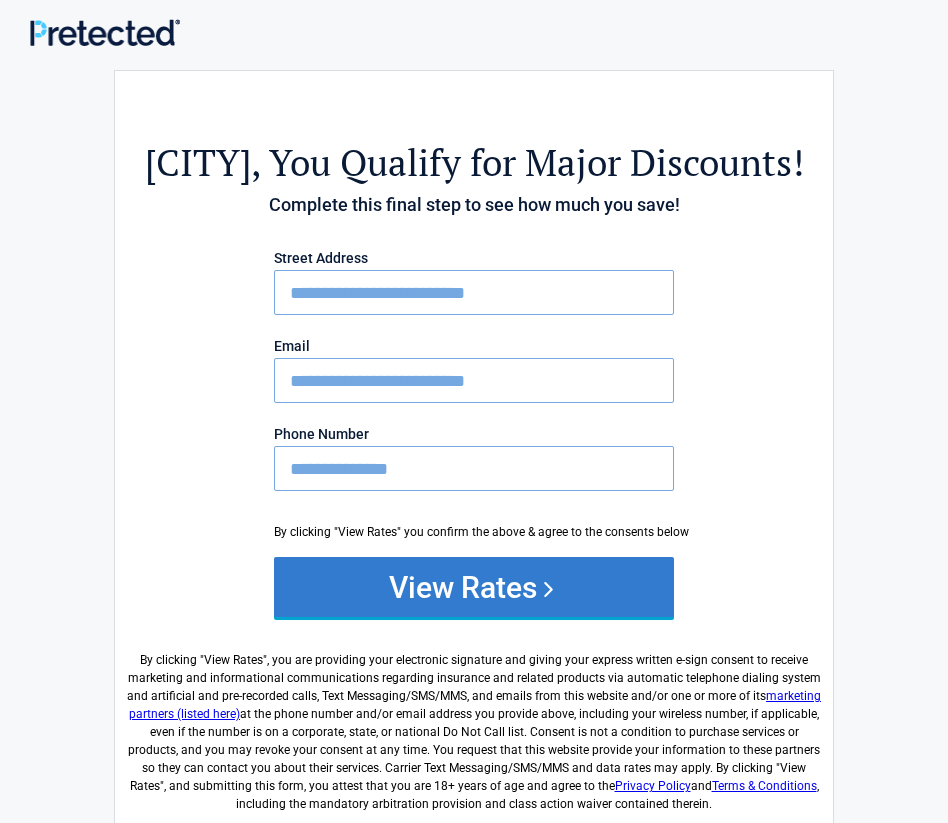 click on "View Rates" at bounding box center [474, 587] 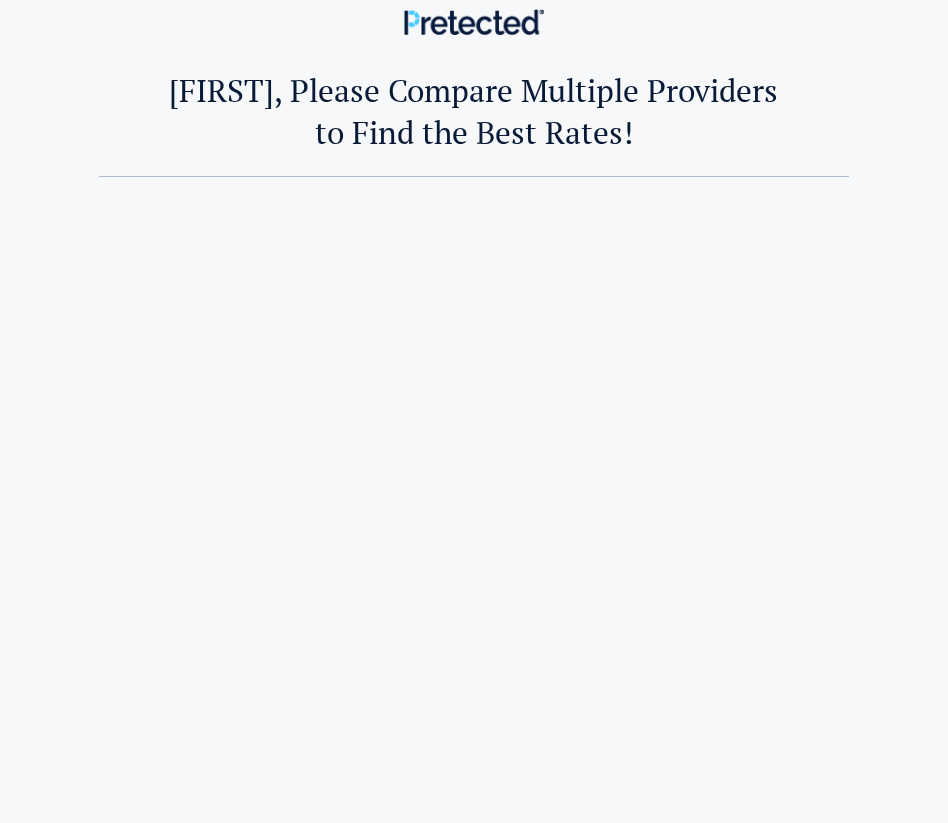 scroll, scrollTop: 0, scrollLeft: 0, axis: both 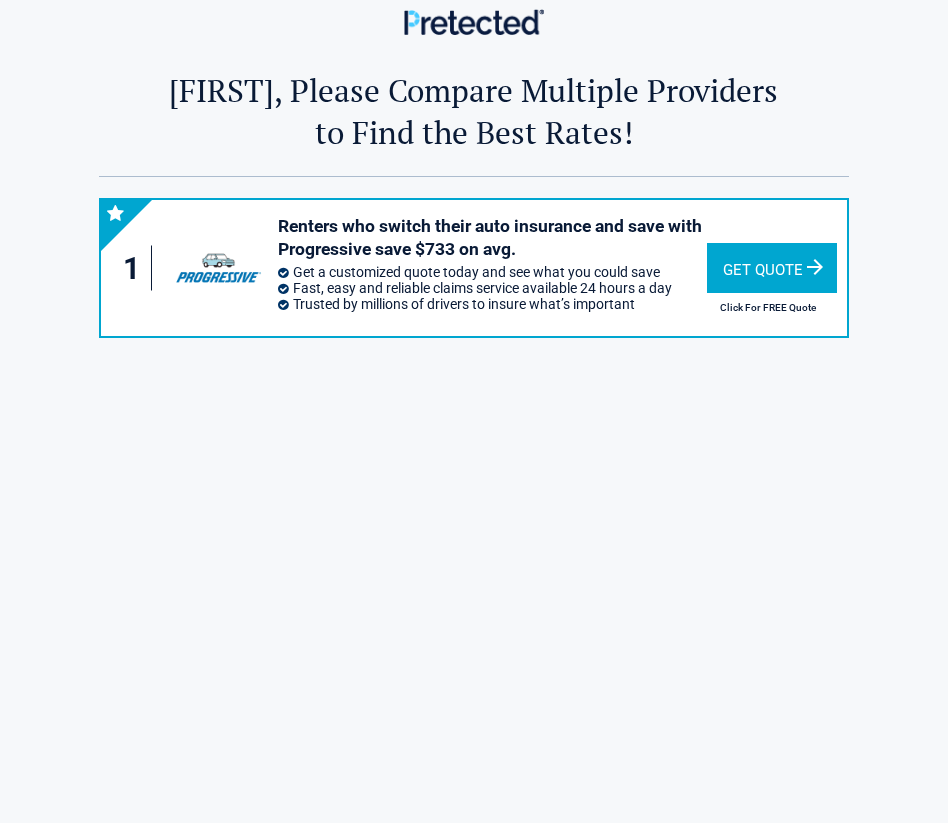 click on "Get Quote" at bounding box center [772, 268] 